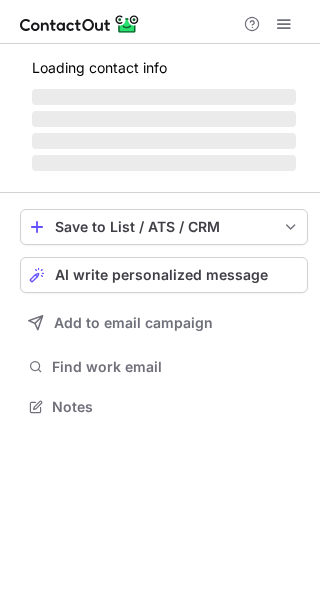 scroll, scrollTop: 0, scrollLeft: 0, axis: both 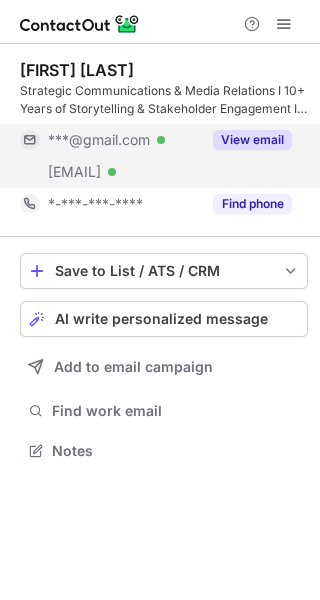 click on "View email" at bounding box center [252, 140] 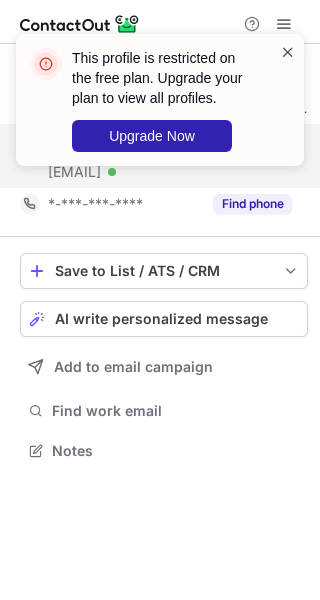 click at bounding box center (288, 52) 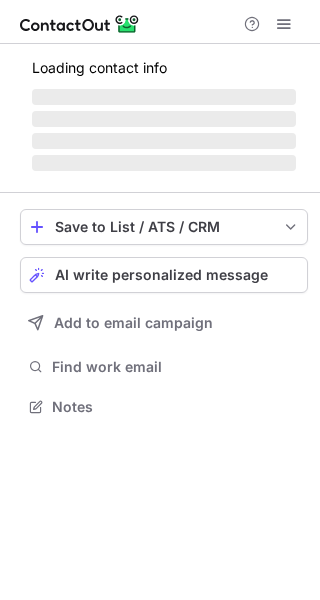 scroll, scrollTop: 0, scrollLeft: 0, axis: both 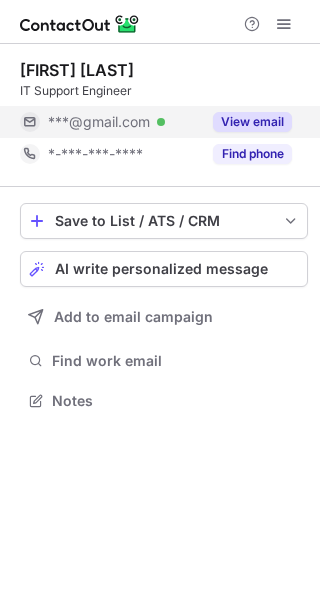 click on "View email" at bounding box center (252, 122) 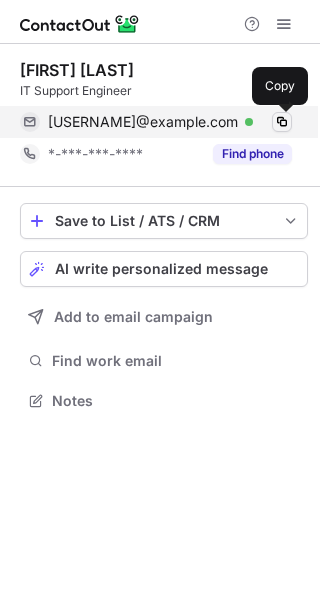 click at bounding box center (282, 122) 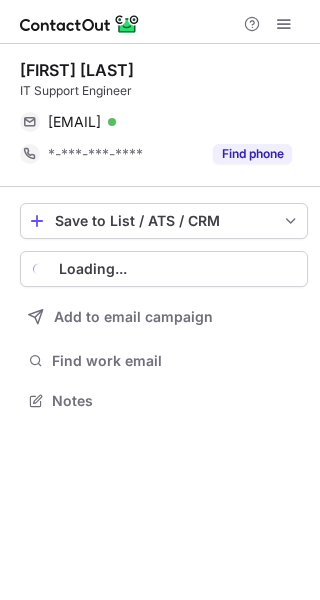 scroll, scrollTop: 0, scrollLeft: 0, axis: both 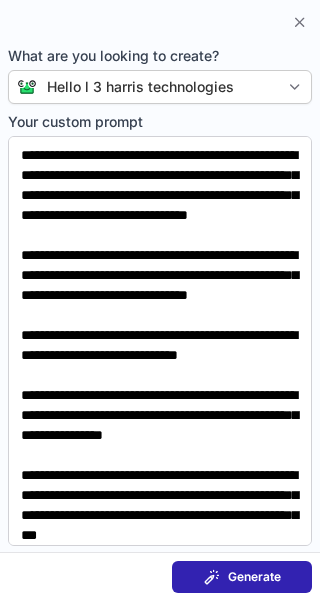 click at bounding box center [212, 577] 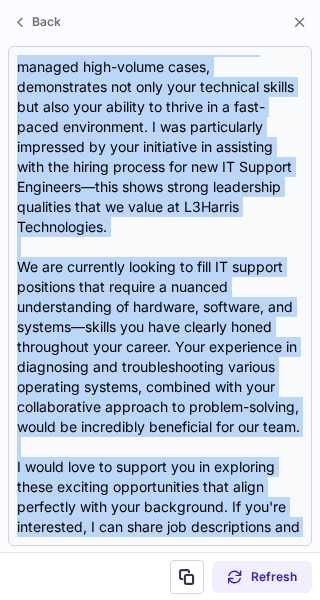 scroll, scrollTop: 598, scrollLeft: 0, axis: vertical 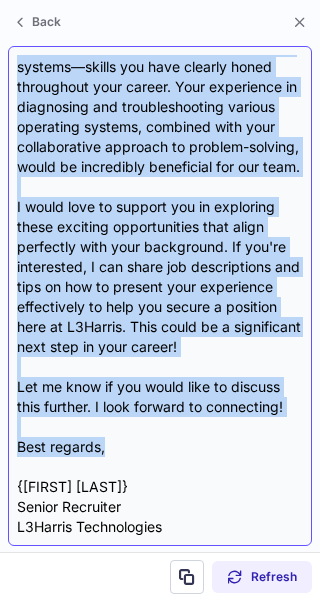 drag, startPoint x: 16, startPoint y: 156, endPoint x: 127, endPoint y: 445, distance: 309.5836 